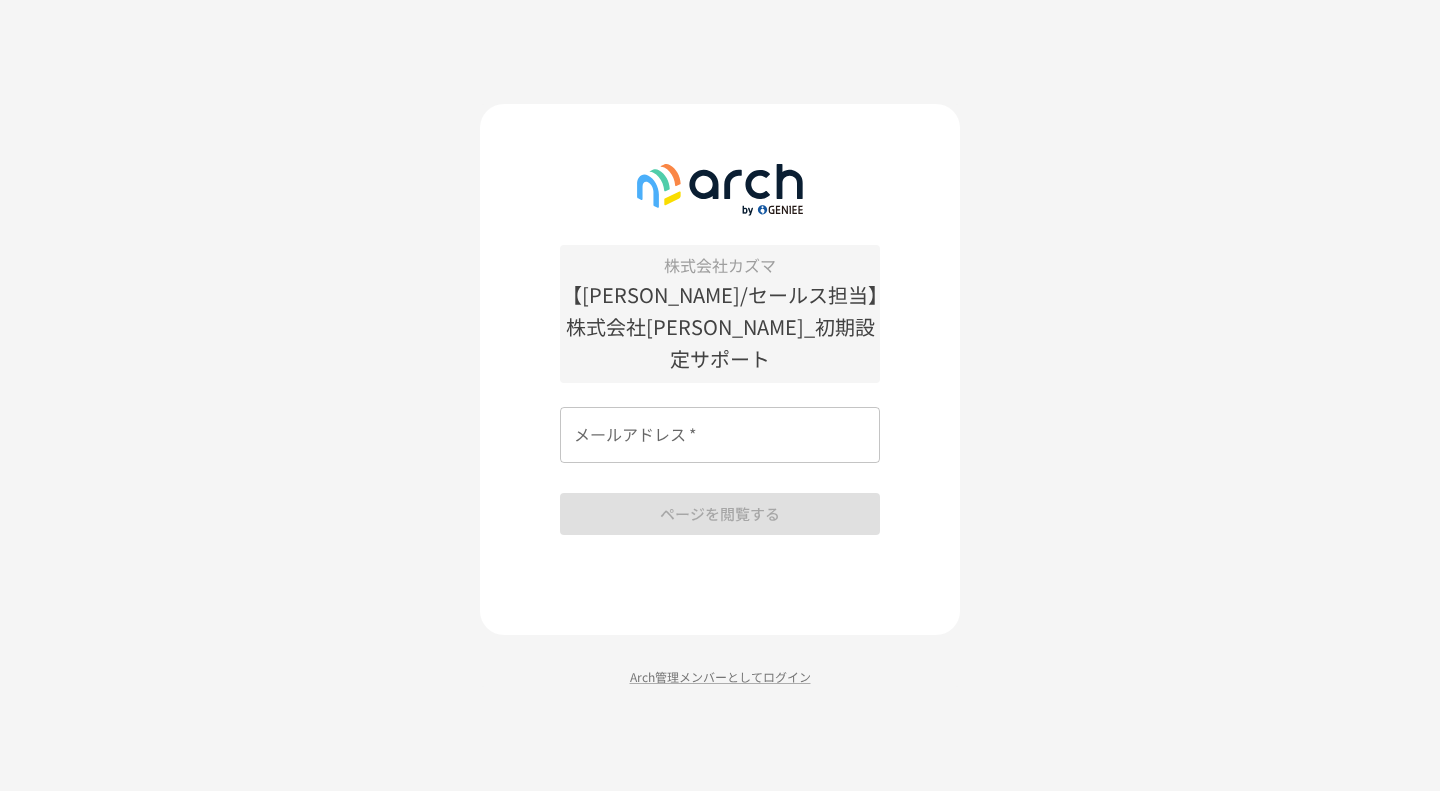 scroll, scrollTop: 0, scrollLeft: 0, axis: both 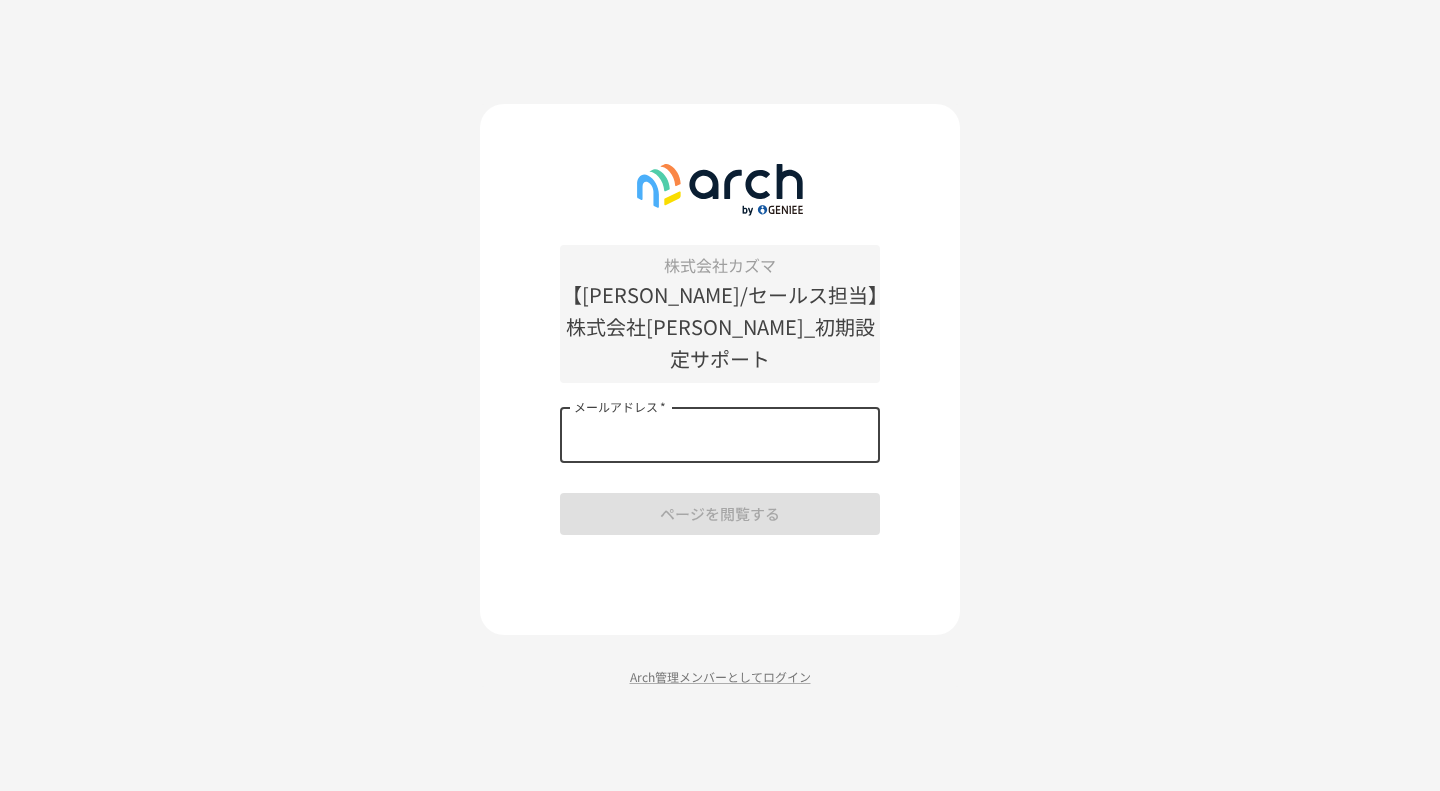 type on "**********" 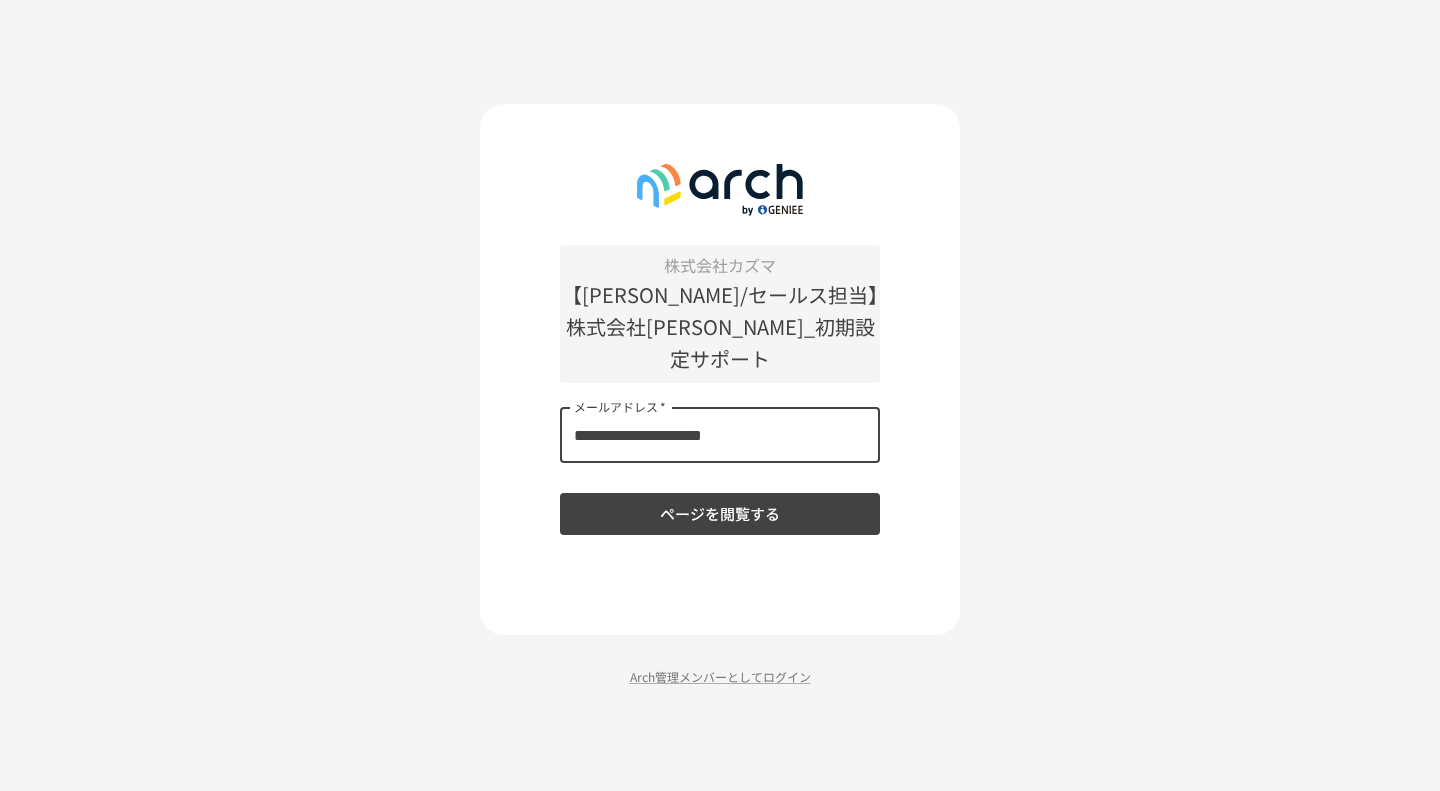 click on "ページを閲覧する" at bounding box center [720, 514] 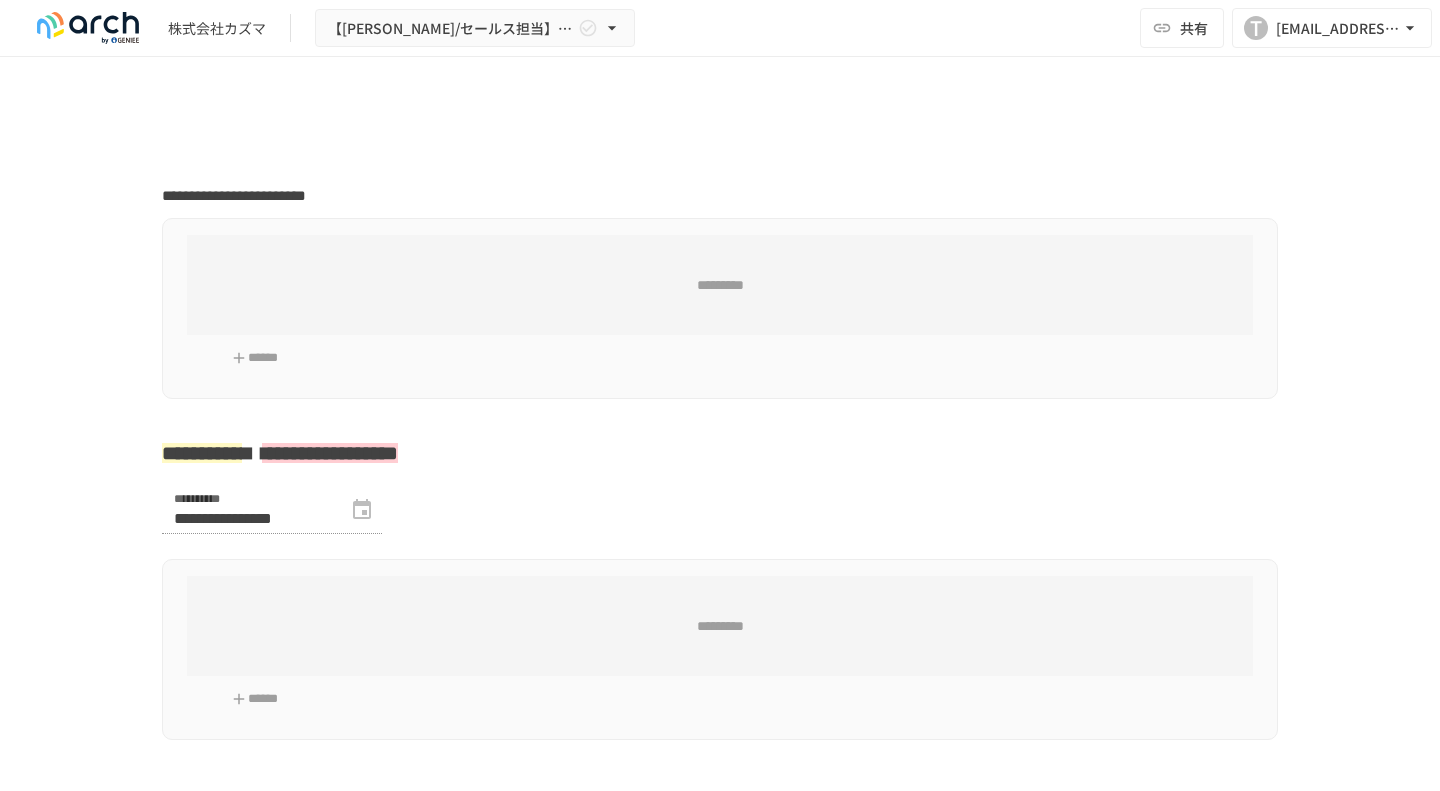 scroll, scrollTop: 0, scrollLeft: 0, axis: both 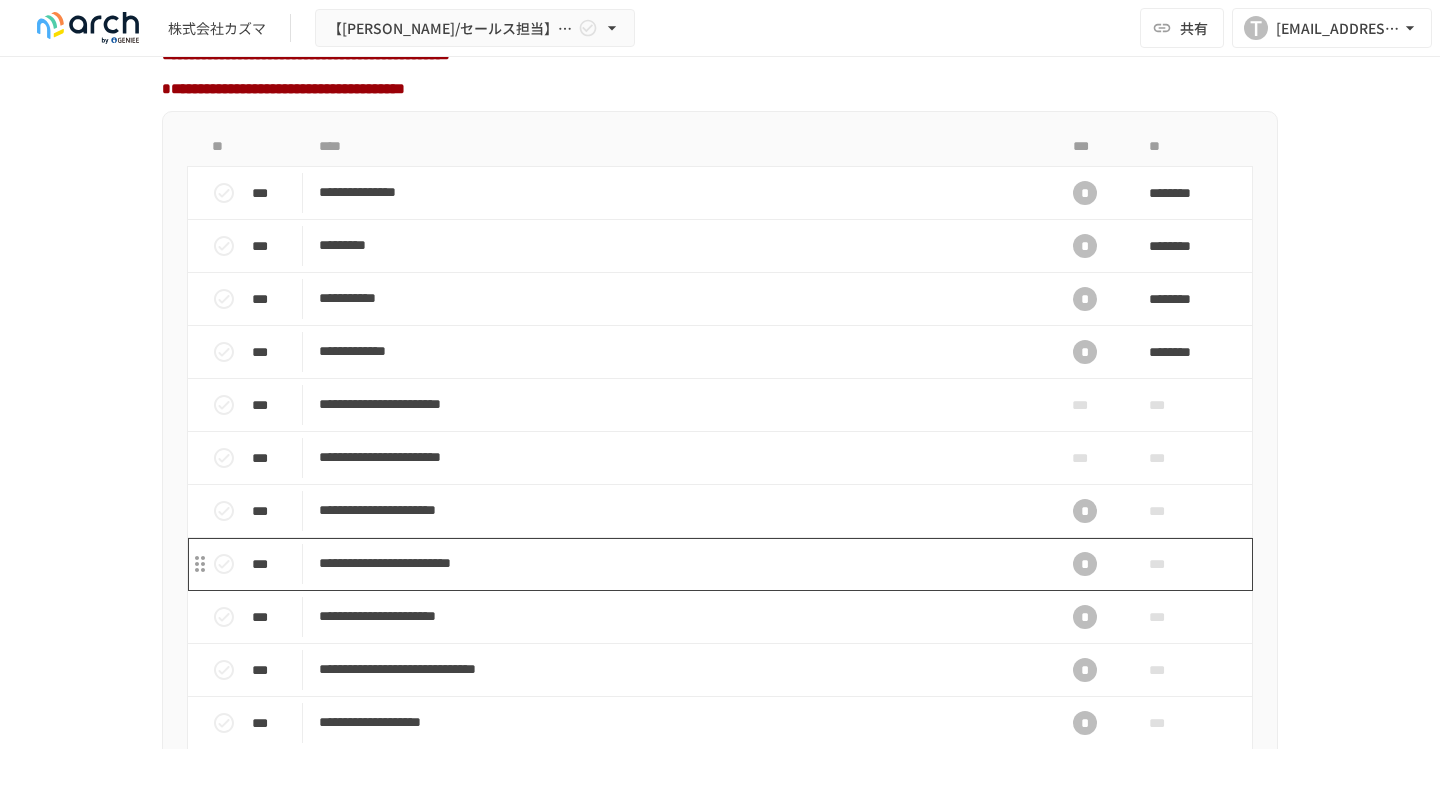 click on "**********" at bounding box center (678, 563) 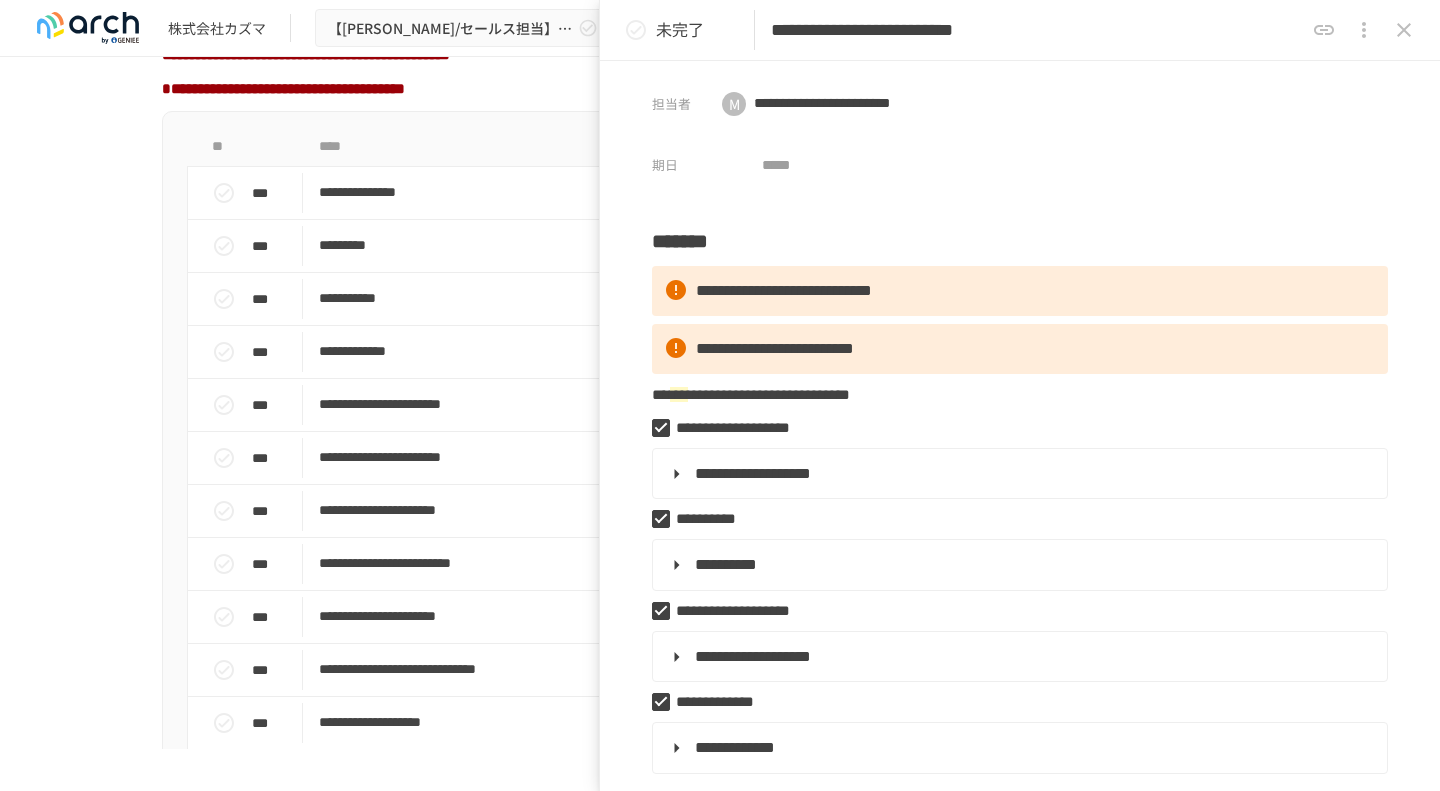 click on "**********" at bounding box center (720, 2011) 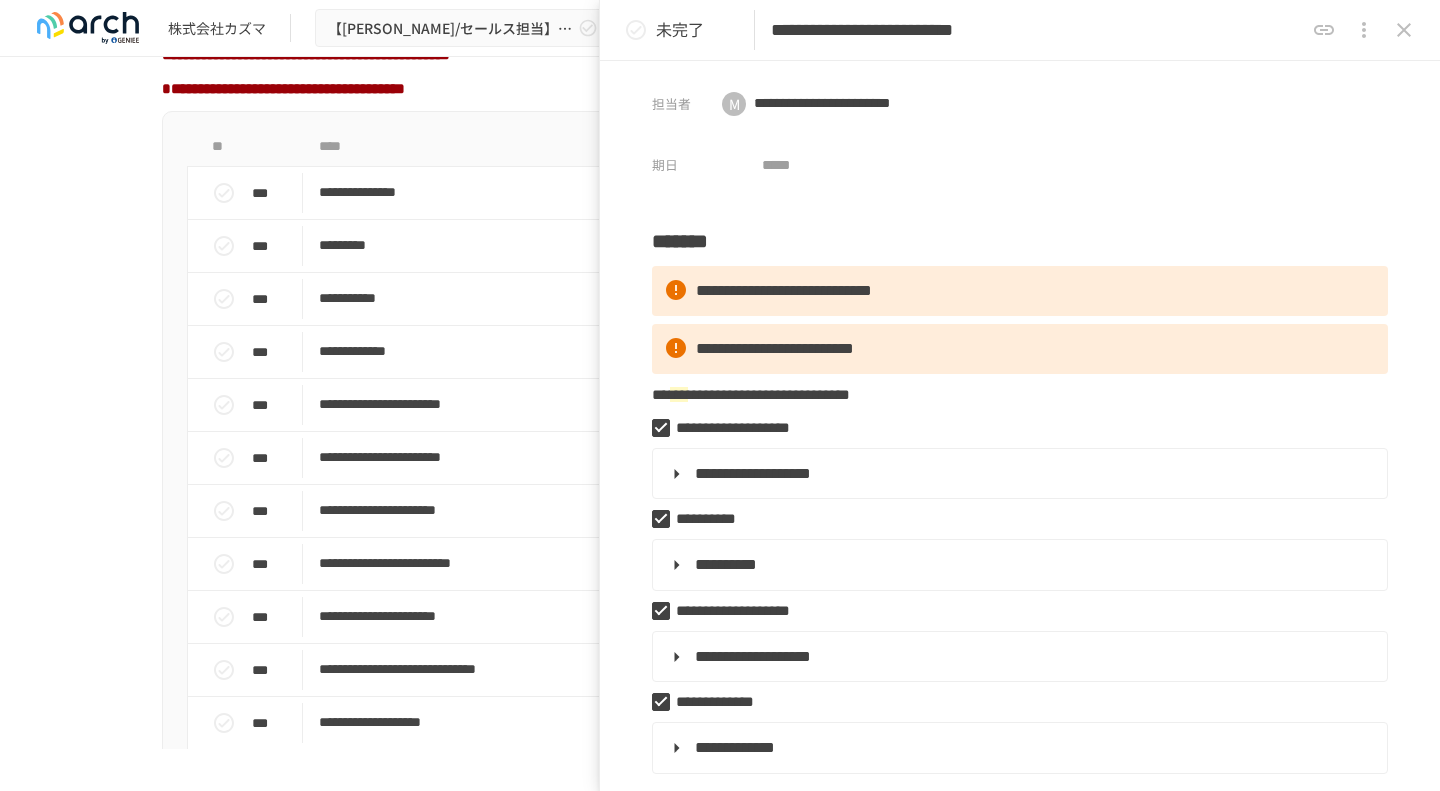 click 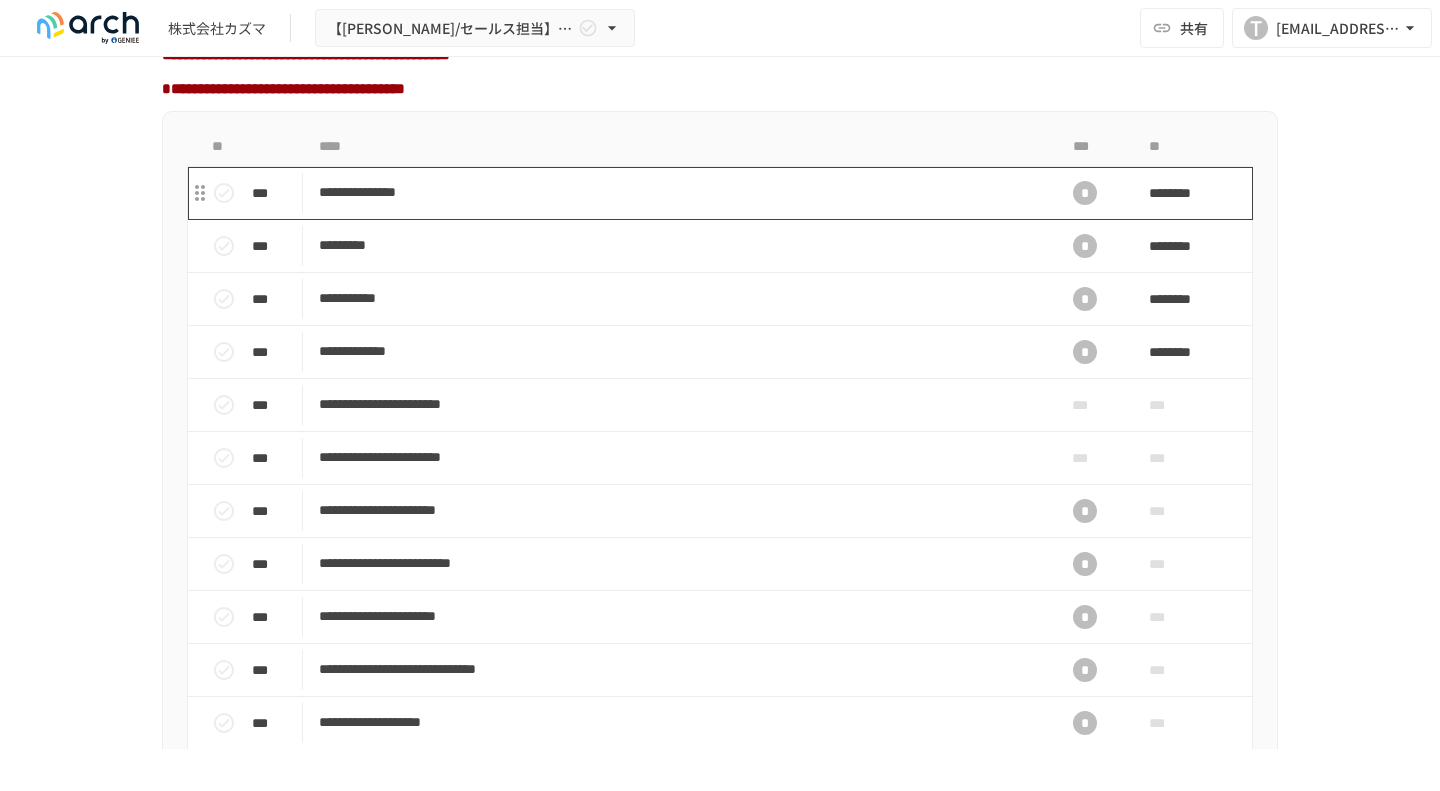 click on "**********" at bounding box center (678, 192) 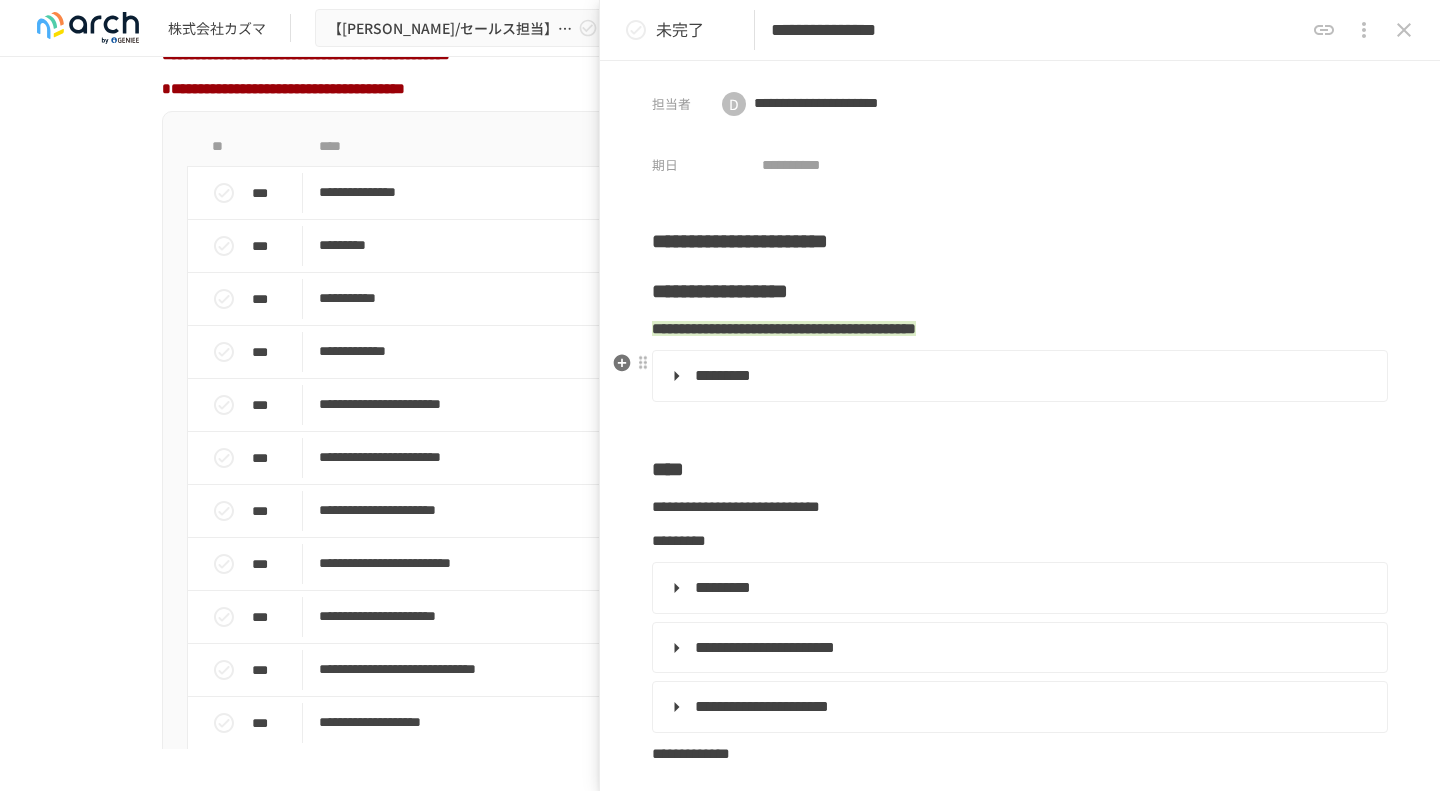 click on "*********" at bounding box center [1018, 376] 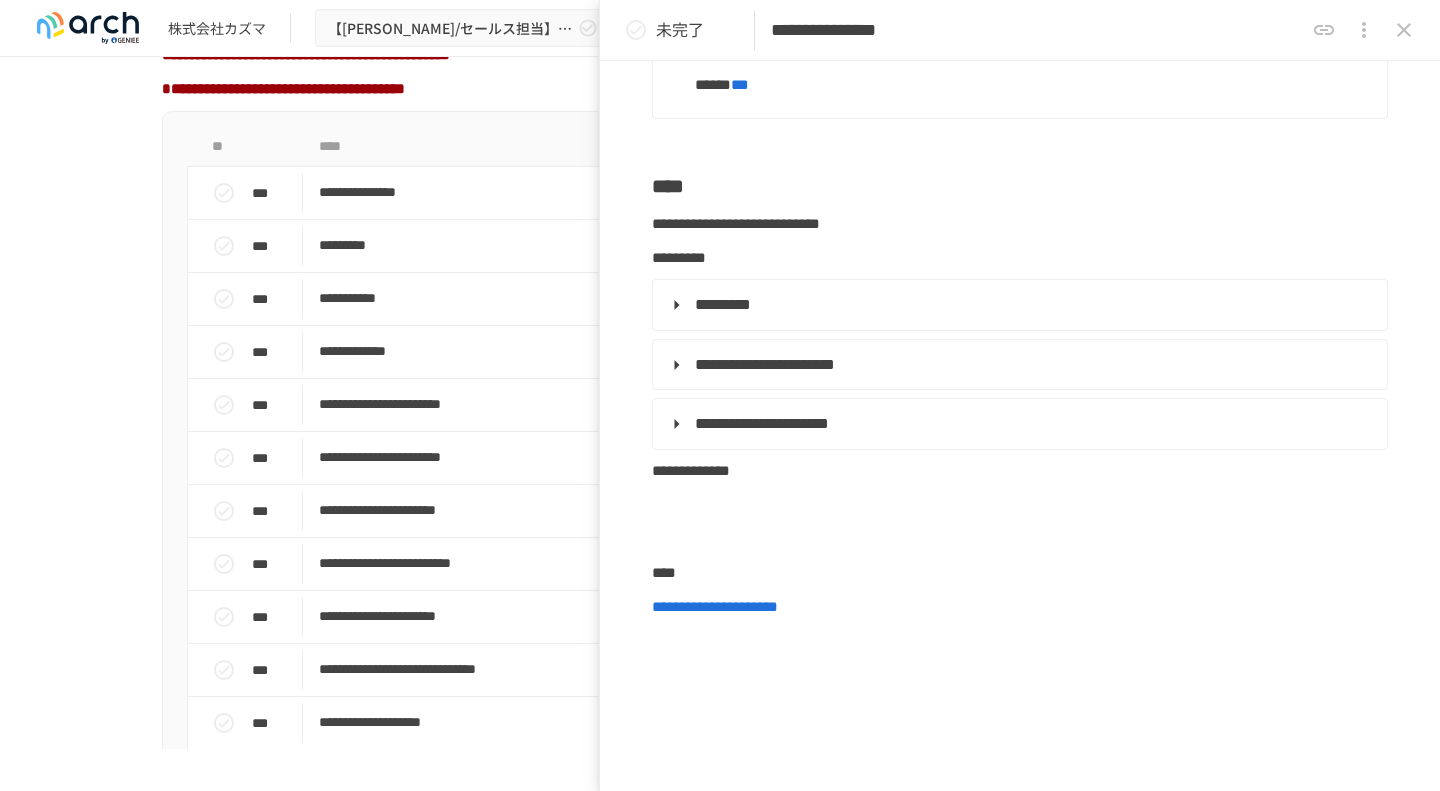 scroll, scrollTop: 619, scrollLeft: 0, axis: vertical 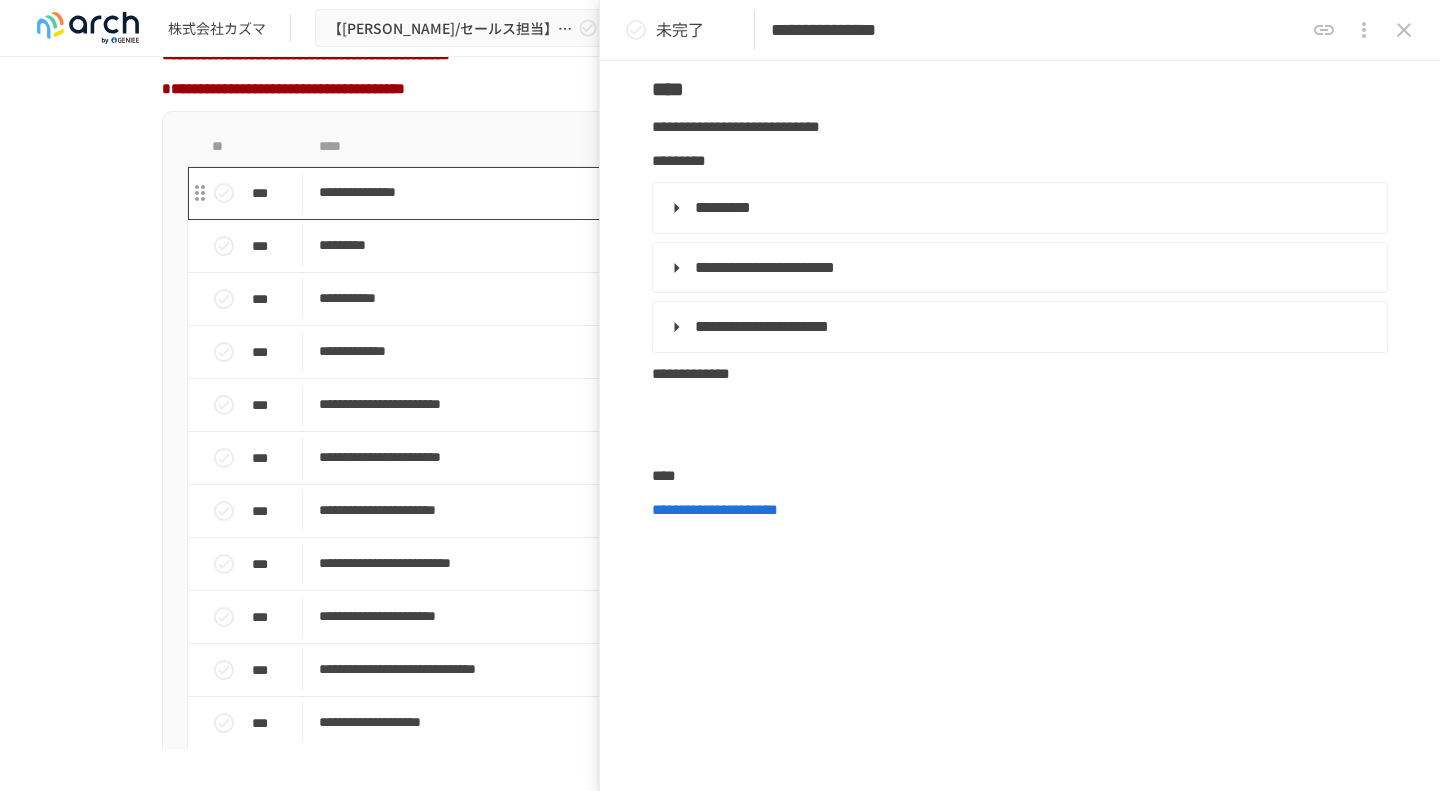 click on "**********" at bounding box center [678, 193] 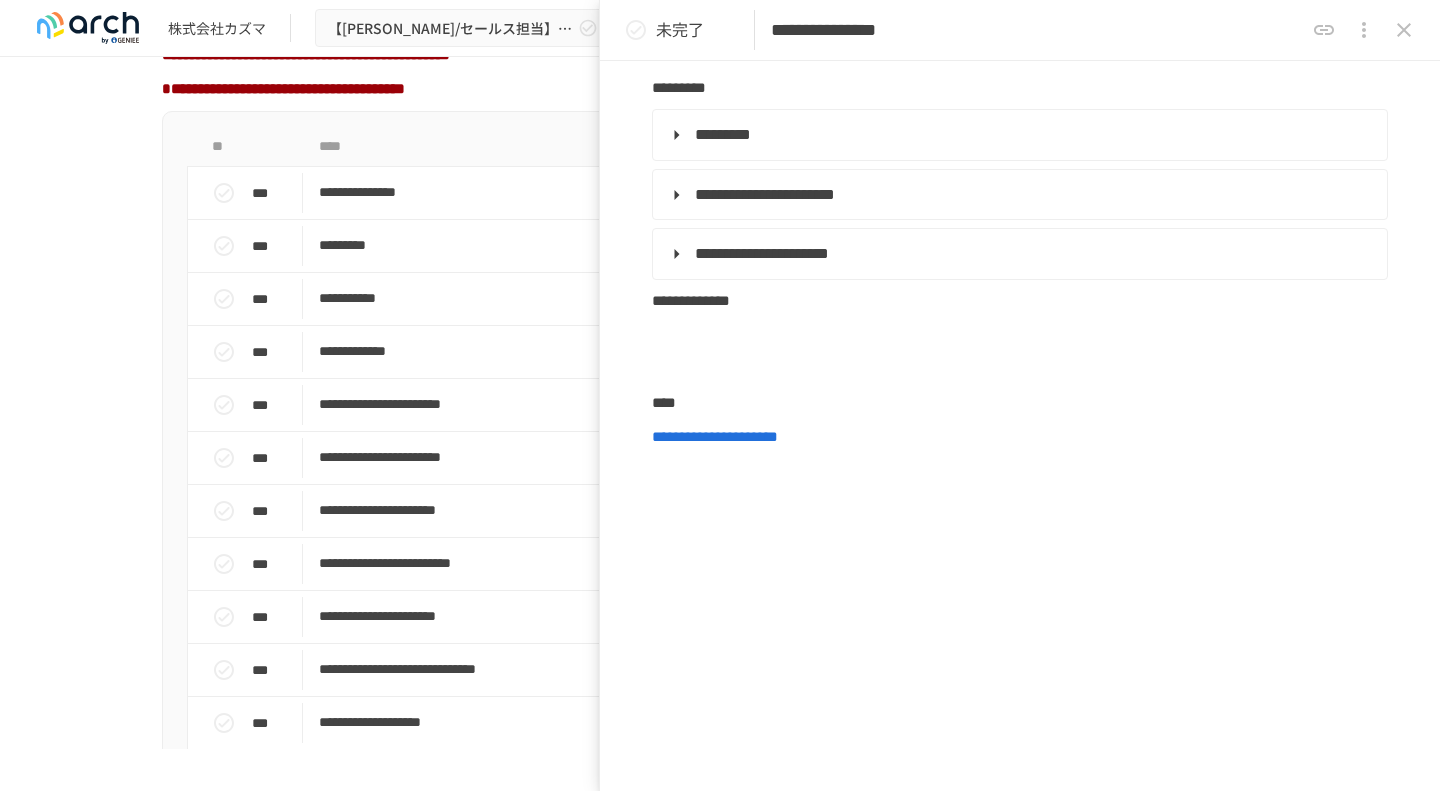 scroll, scrollTop: 693, scrollLeft: 0, axis: vertical 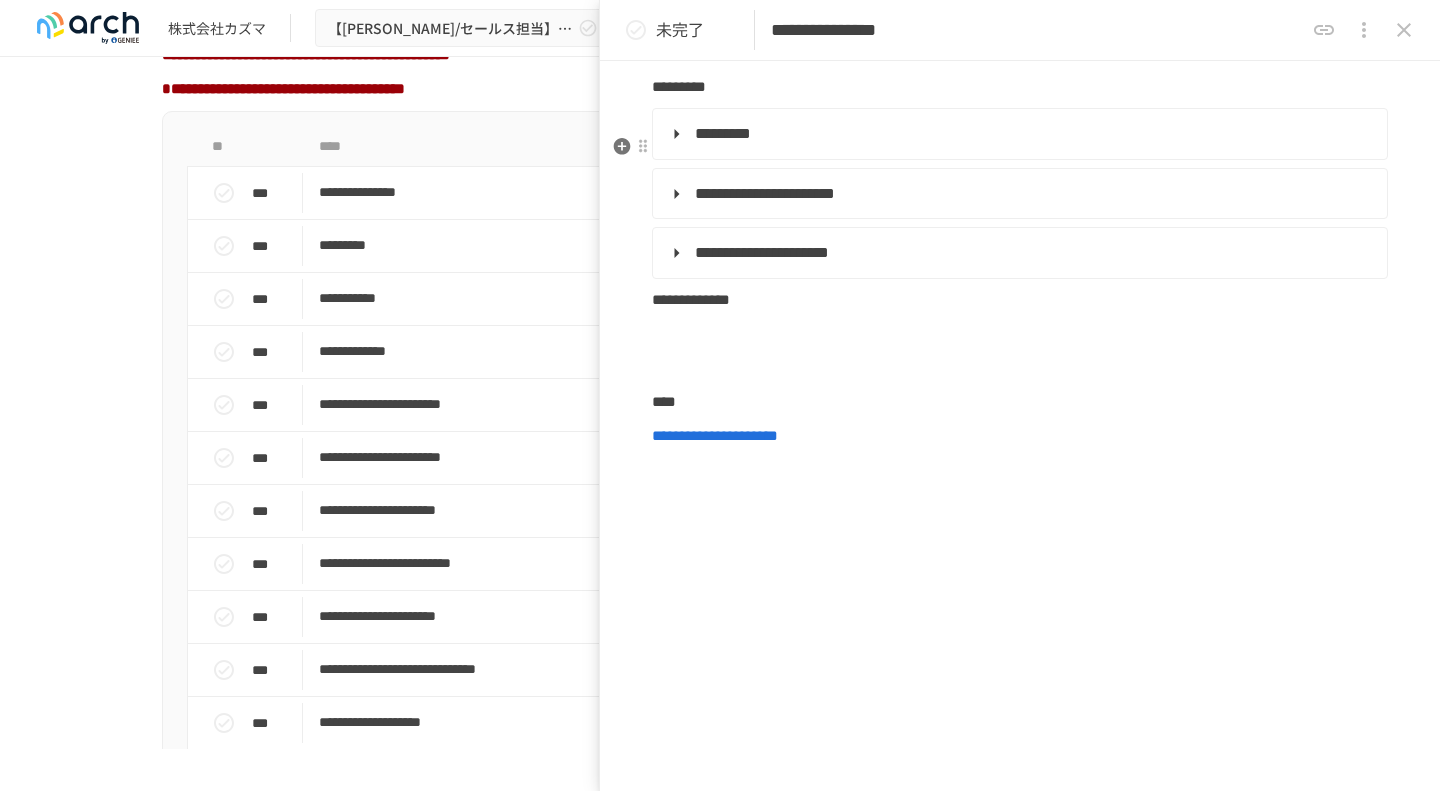 click on "*********" at bounding box center (723, 133) 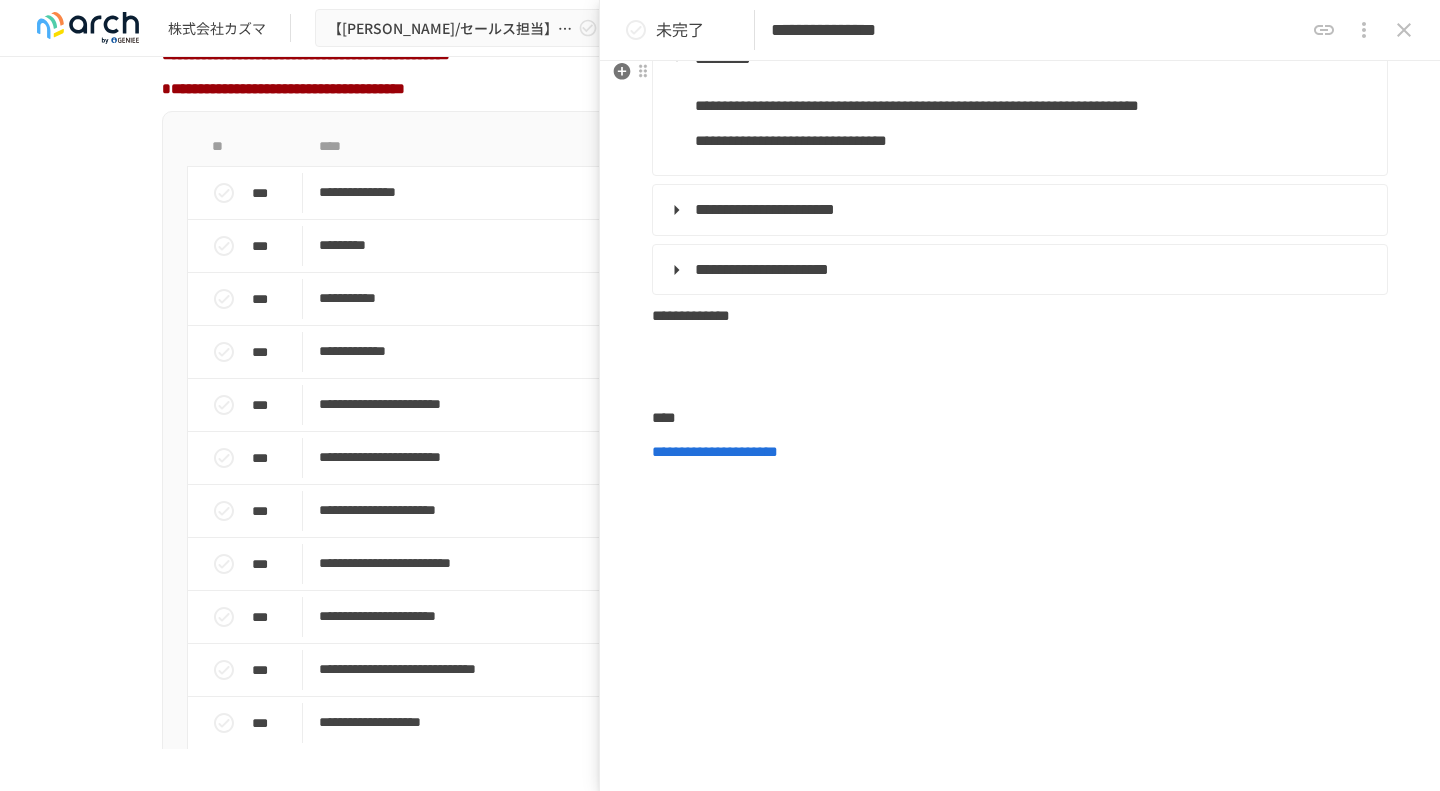 scroll, scrollTop: 835, scrollLeft: 0, axis: vertical 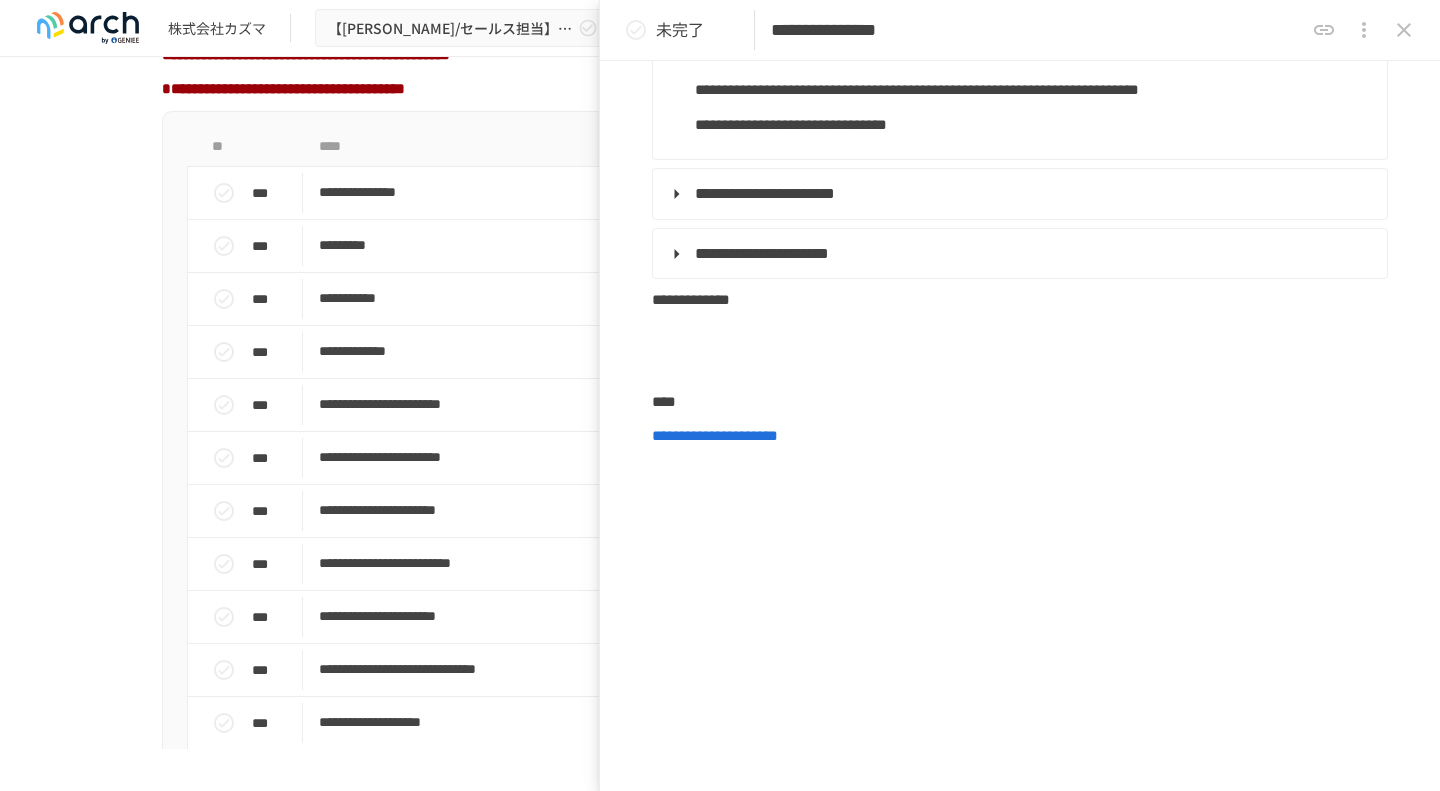 click 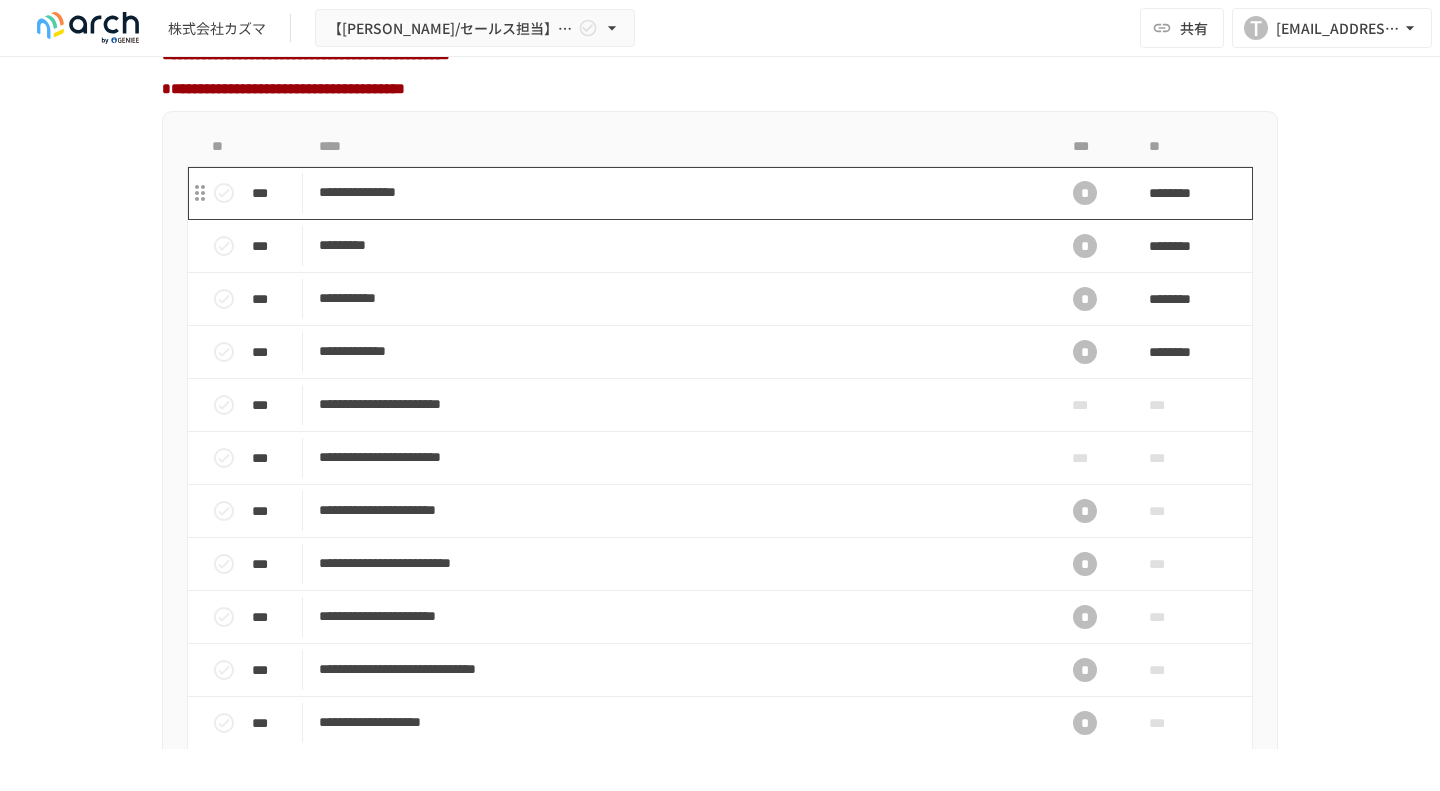 click on "**********" at bounding box center [678, 192] 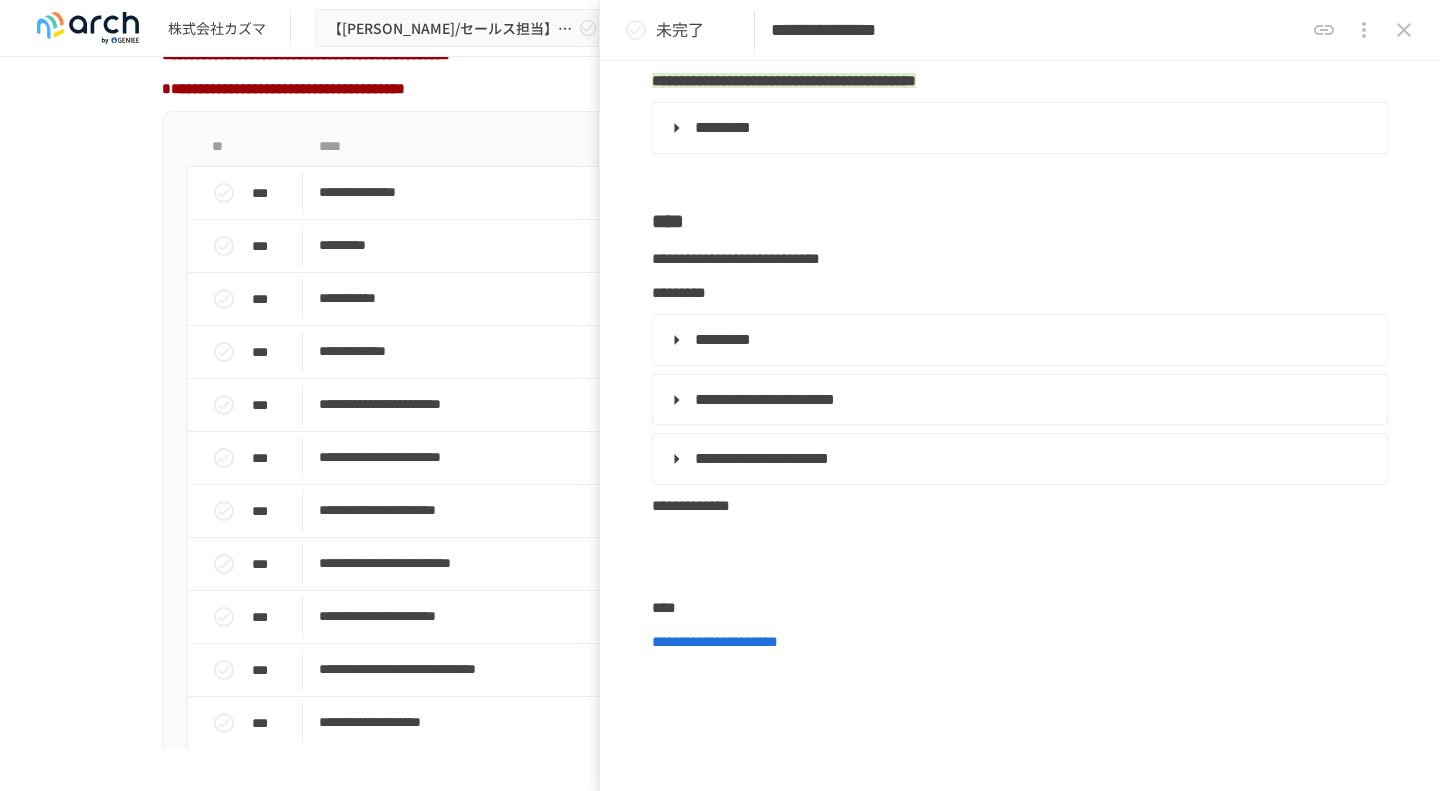 scroll, scrollTop: 254, scrollLeft: 0, axis: vertical 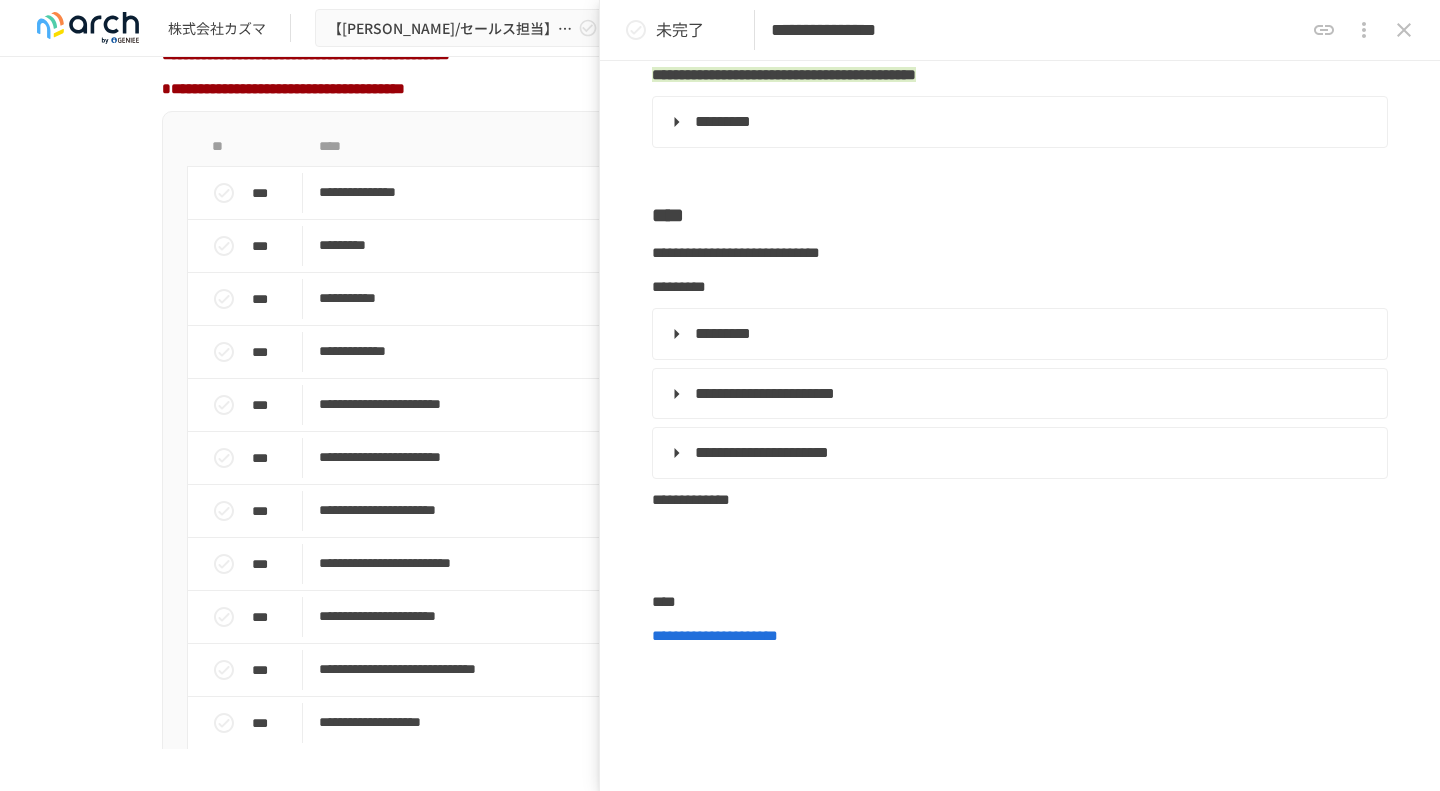 click 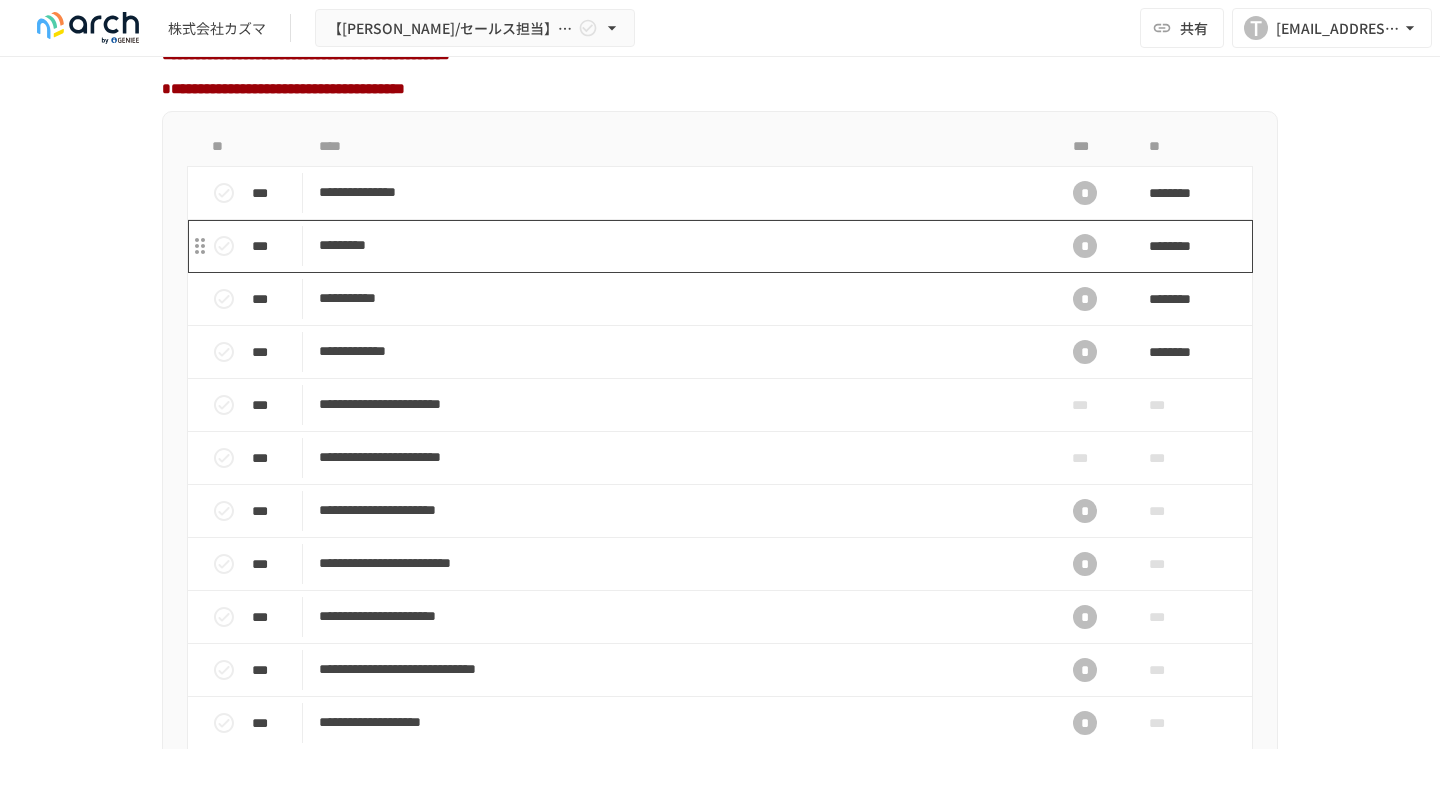 click on "*********" at bounding box center [678, 245] 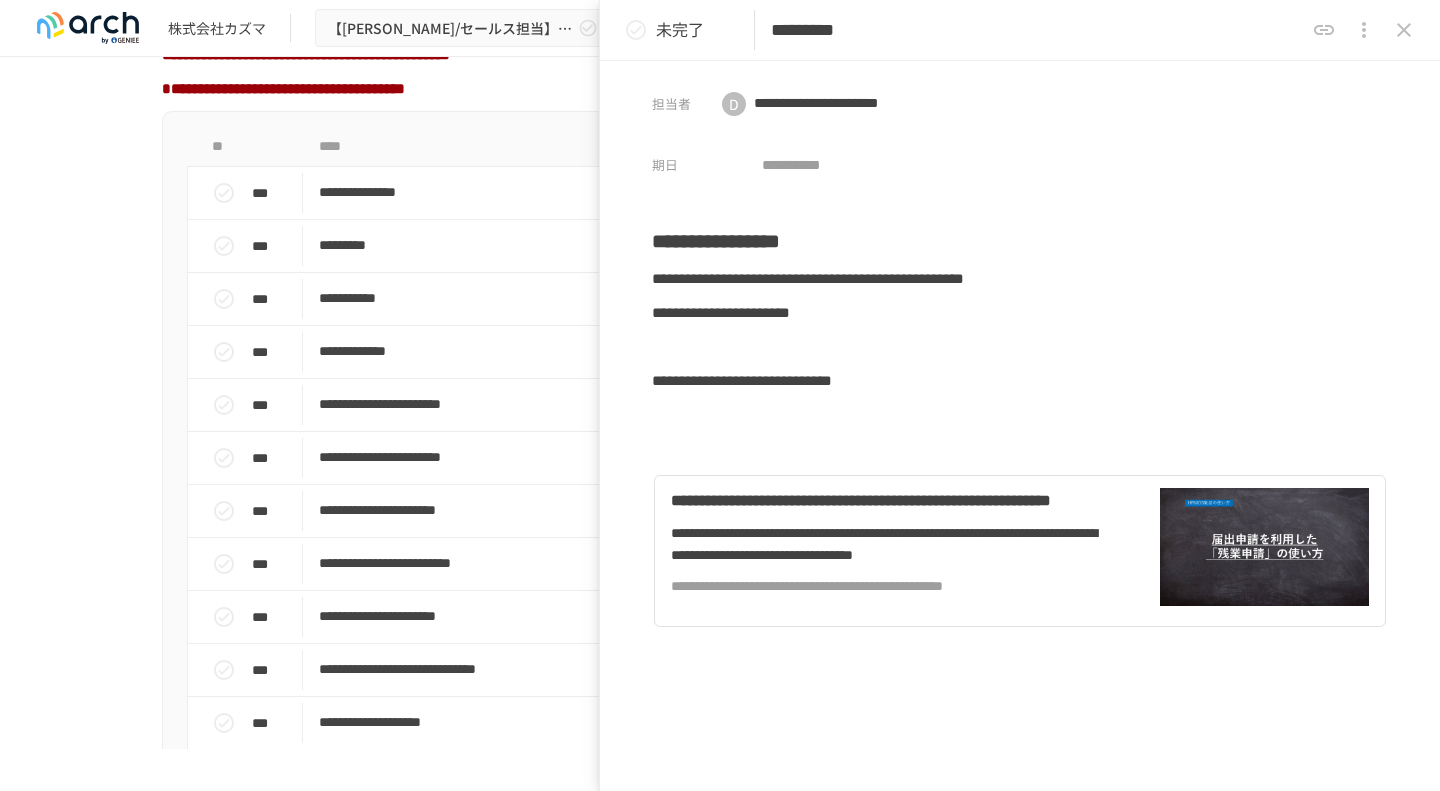 click 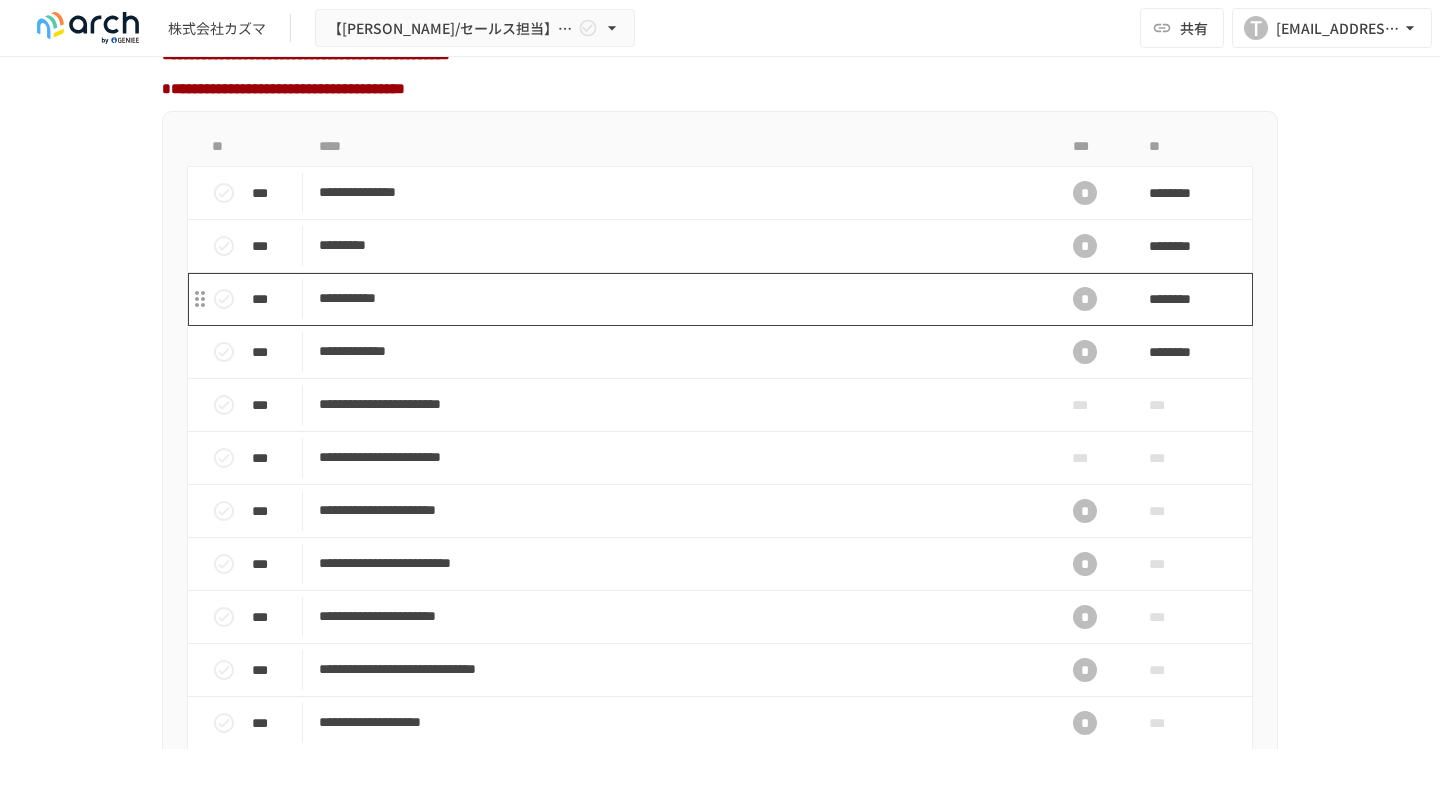 click on "**********" at bounding box center [678, 298] 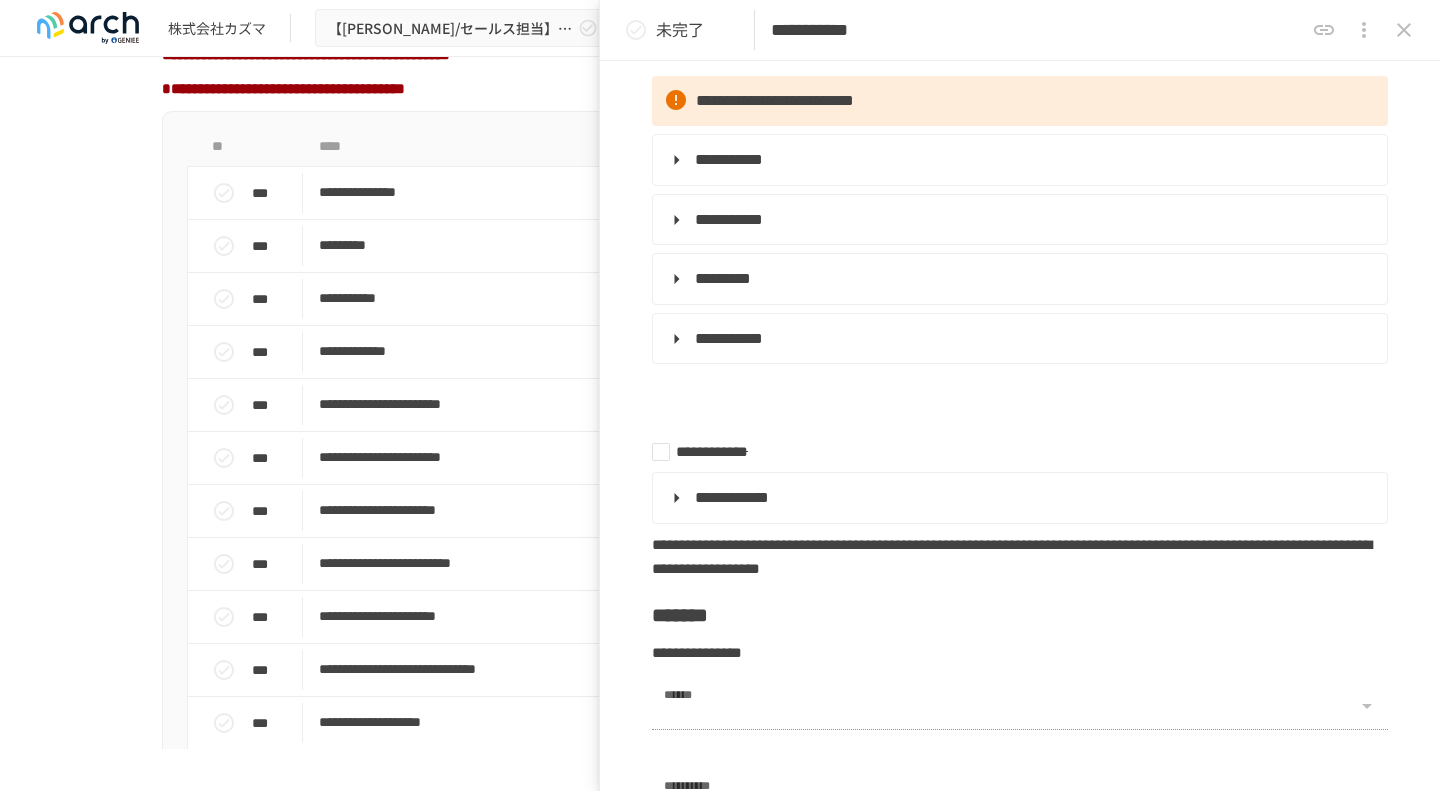 scroll, scrollTop: 393, scrollLeft: 0, axis: vertical 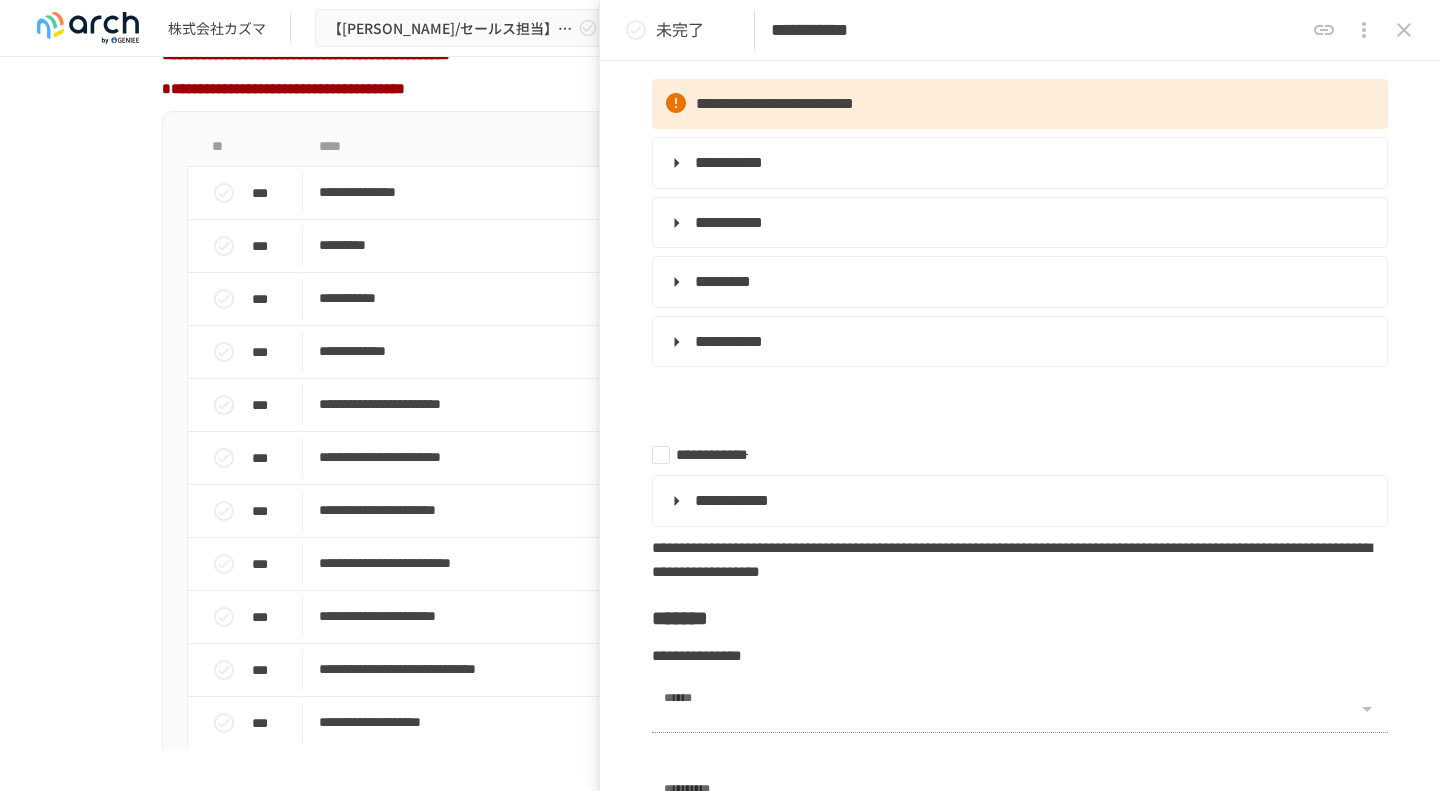 click 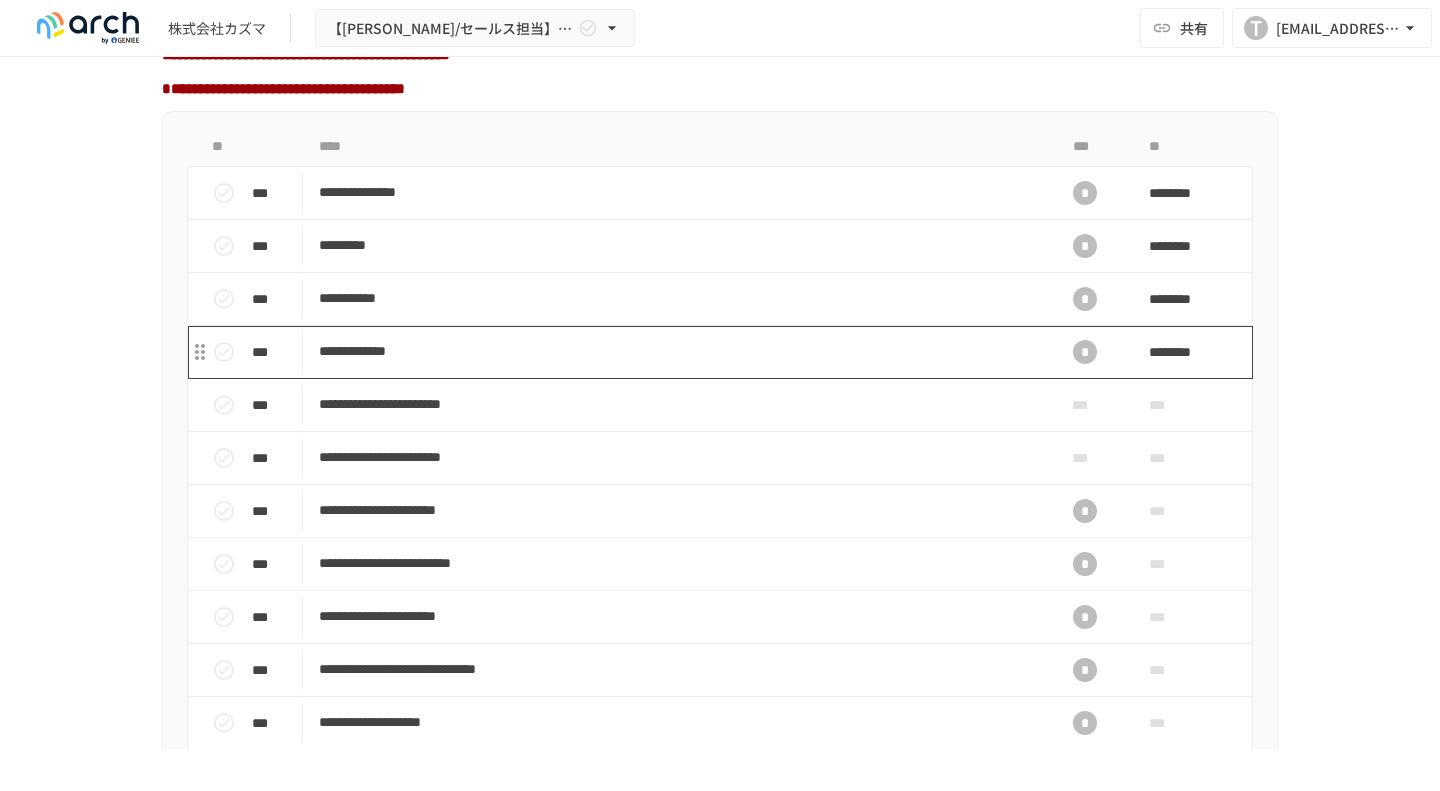 click on "**********" at bounding box center (678, 351) 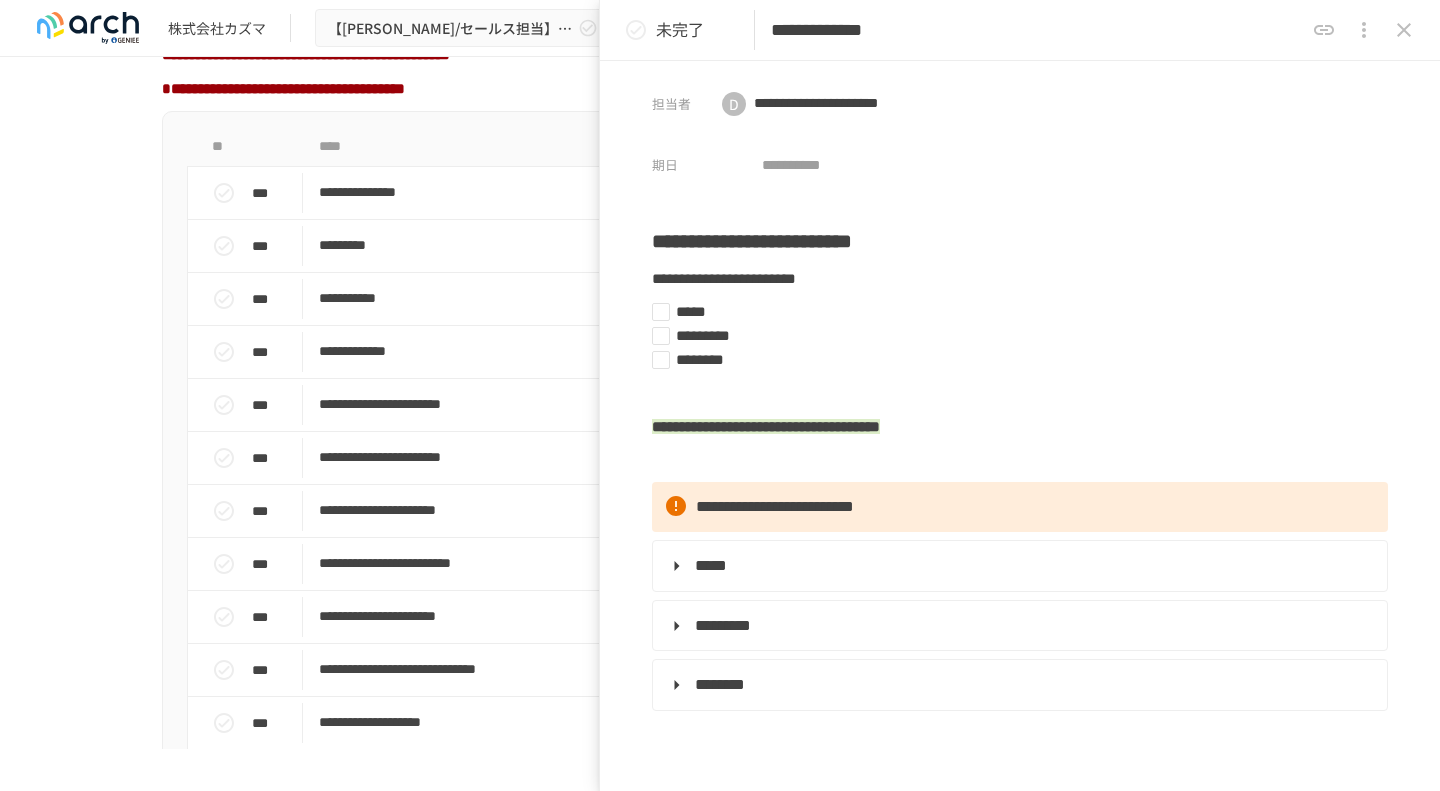 click 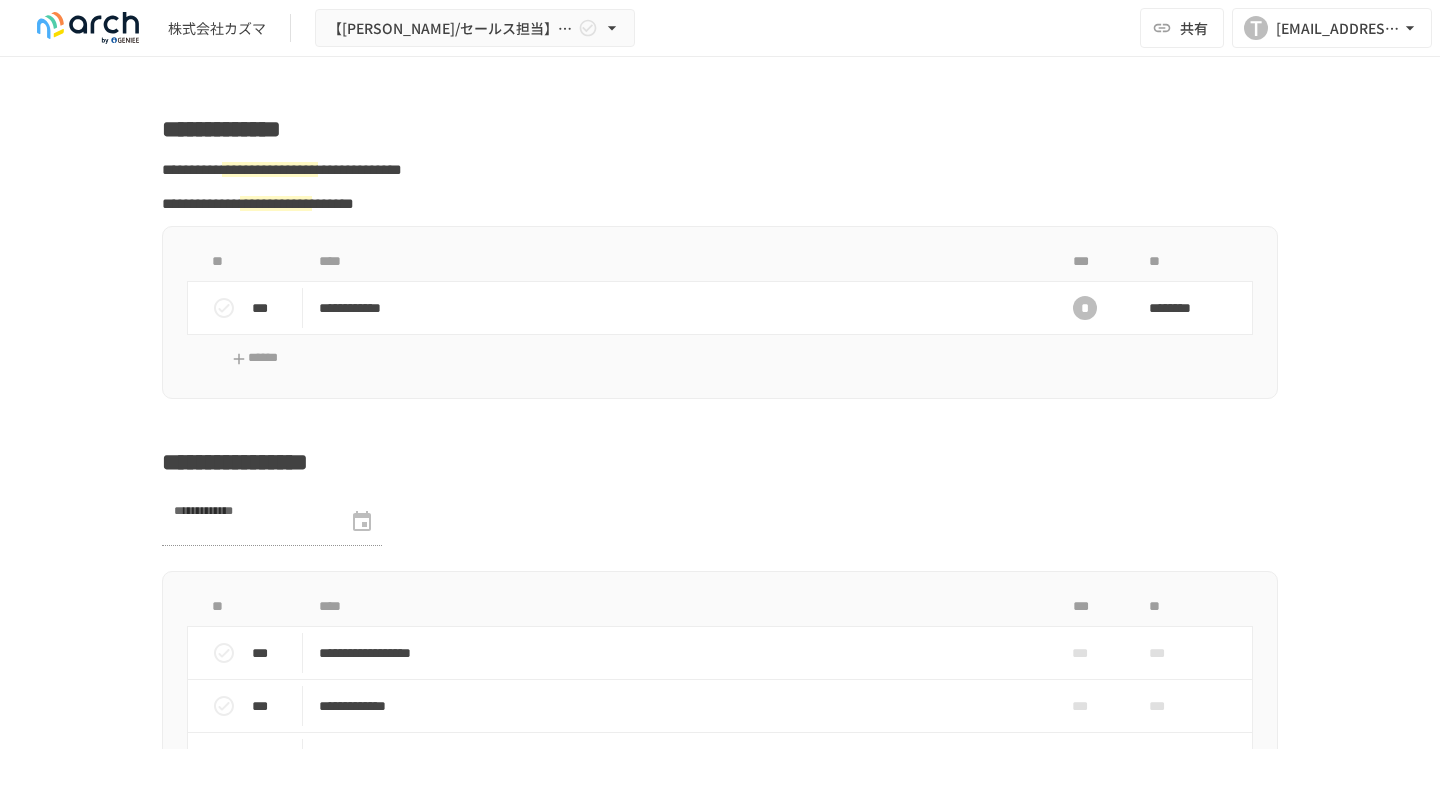 scroll, scrollTop: 2637, scrollLeft: 0, axis: vertical 